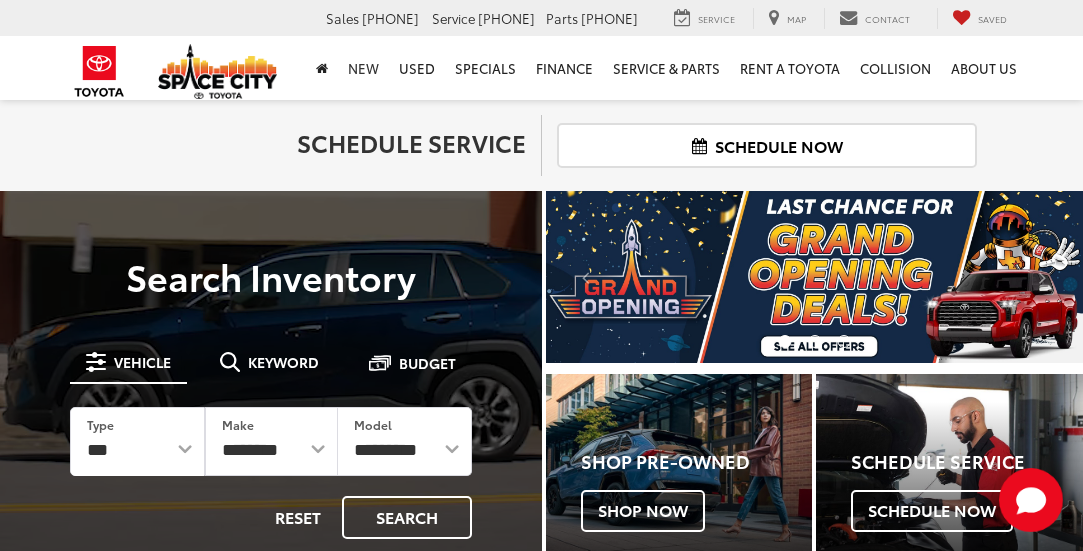 scroll, scrollTop: 0, scrollLeft: 0, axis: both 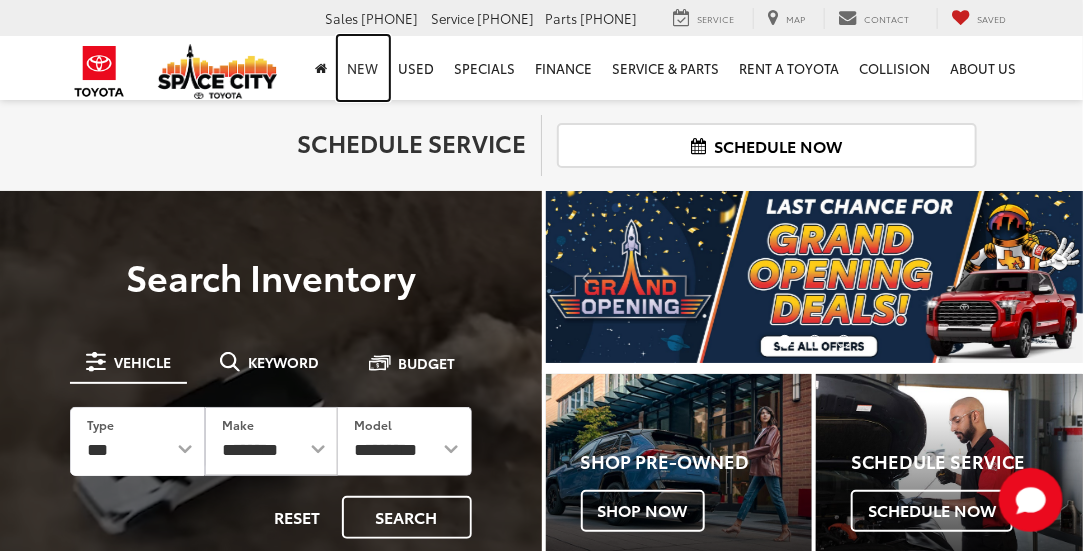 click on "New" at bounding box center [363, 68] 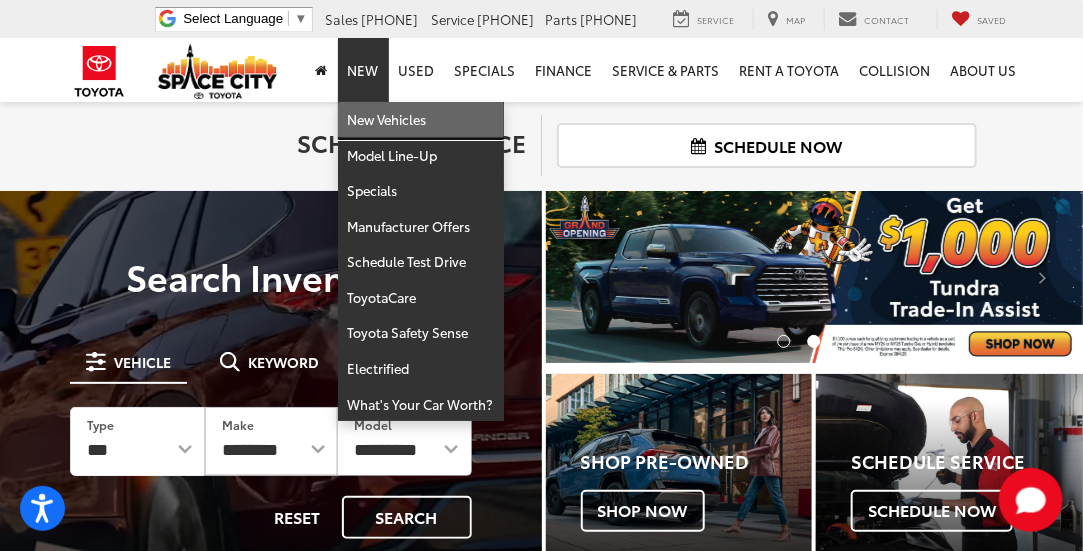 click on "New Vehicles" at bounding box center [421, 120] 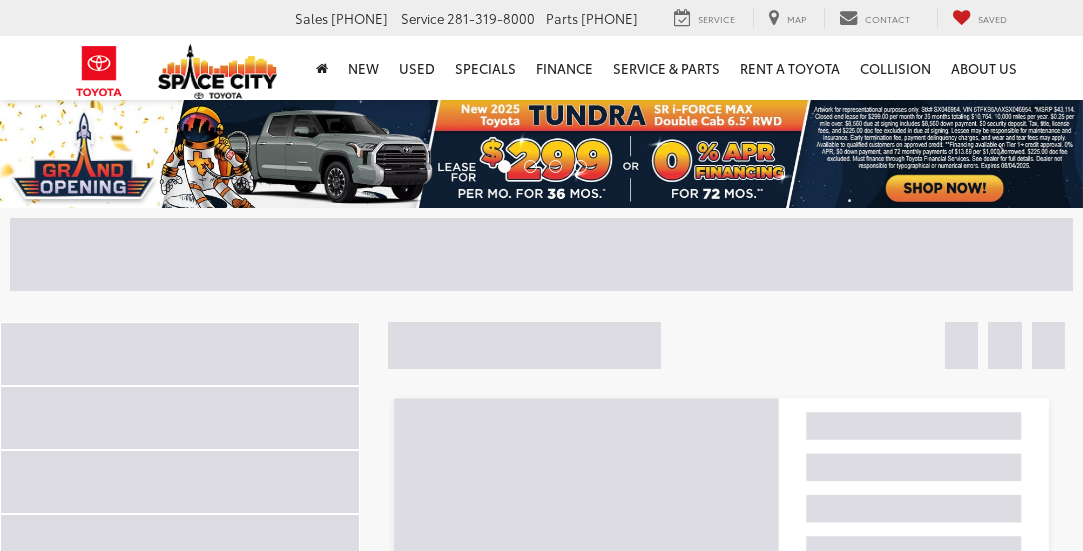 scroll, scrollTop: 0, scrollLeft: 0, axis: both 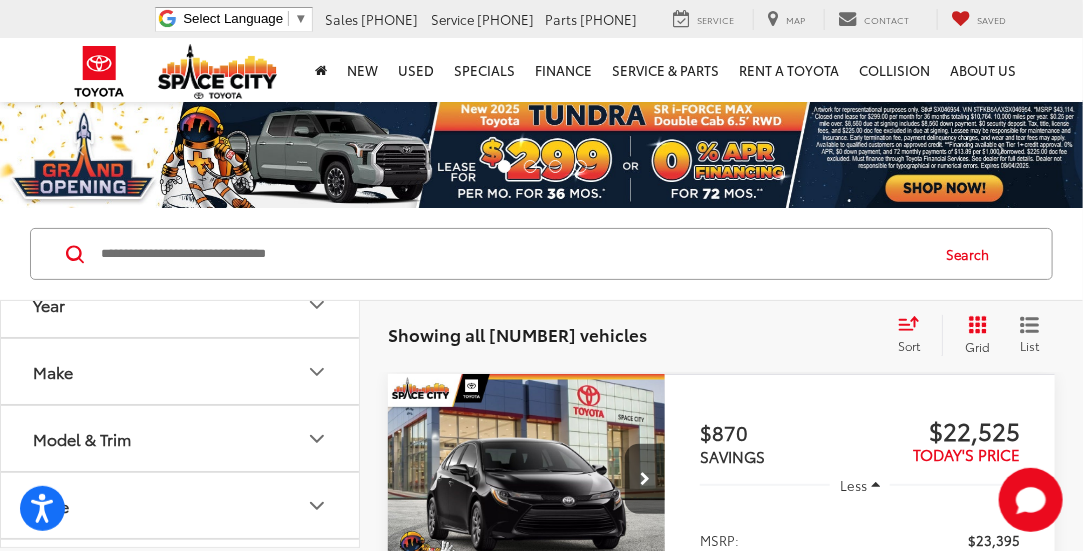 click on "Make" at bounding box center [181, 371] 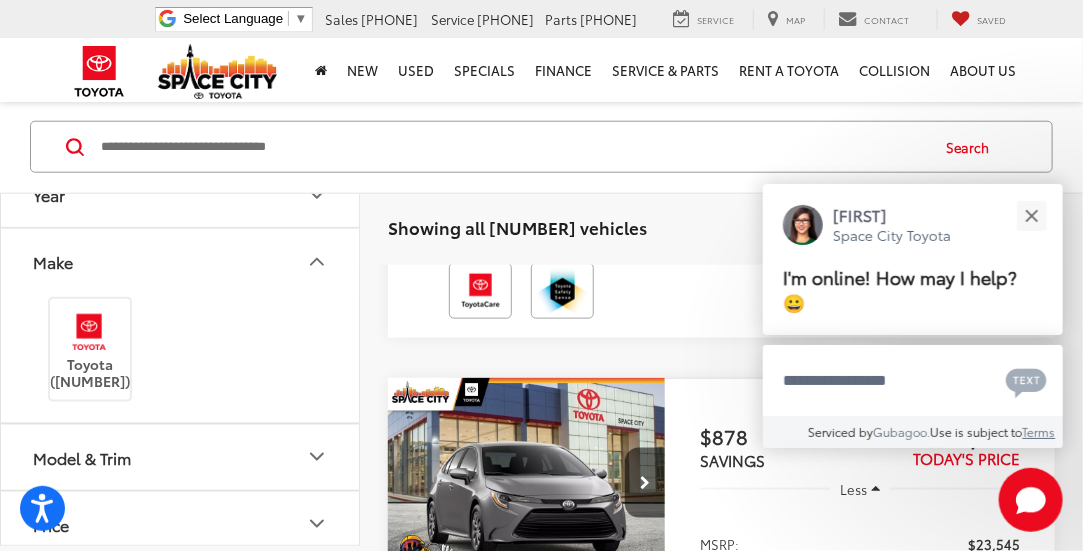 scroll, scrollTop: 624, scrollLeft: 0, axis: vertical 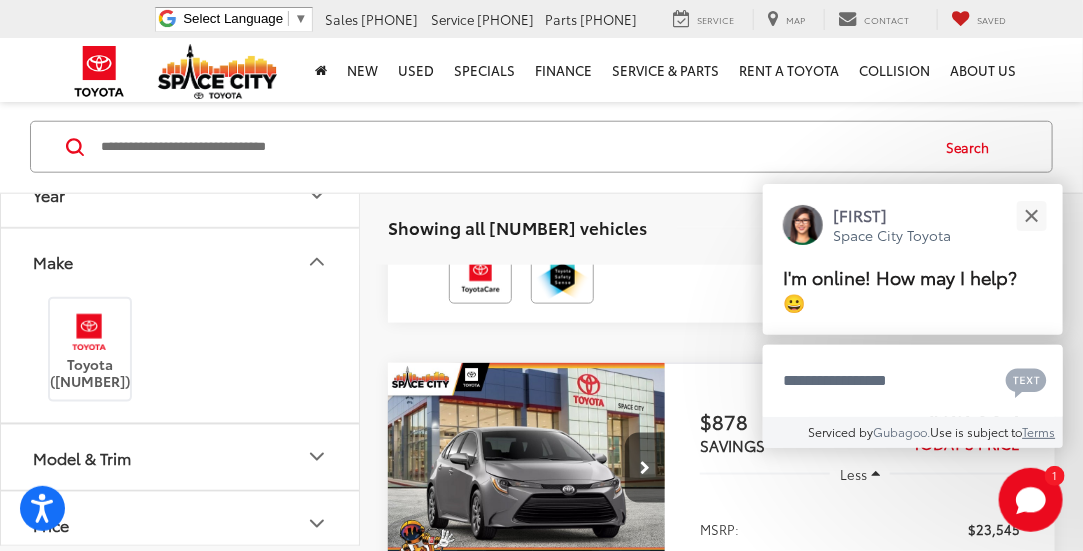 click on "Model & Trim" at bounding box center (82, 457) 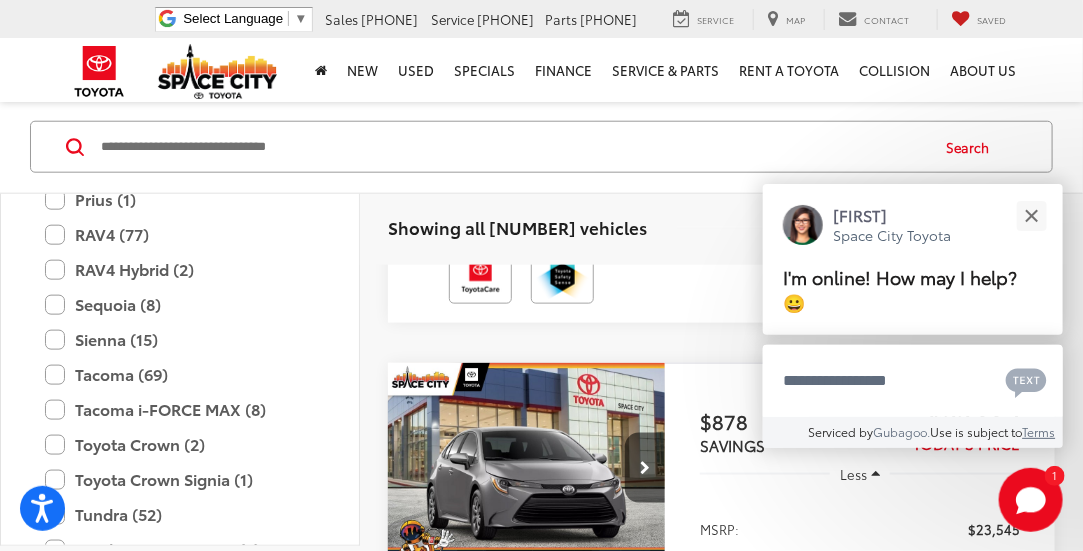 scroll, scrollTop: 870, scrollLeft: 0, axis: vertical 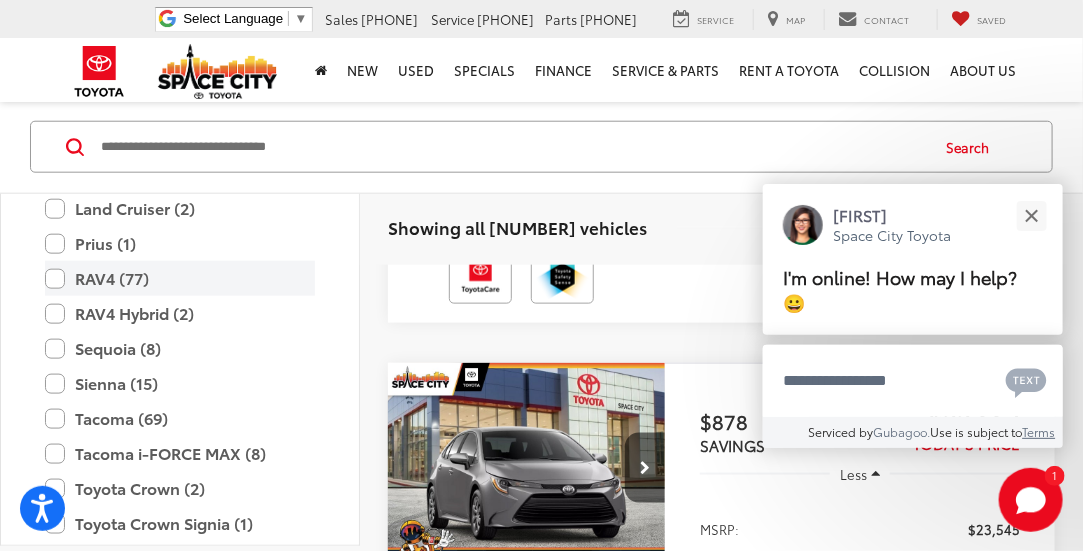 click on "RAV4 (77)" at bounding box center [180, 279] 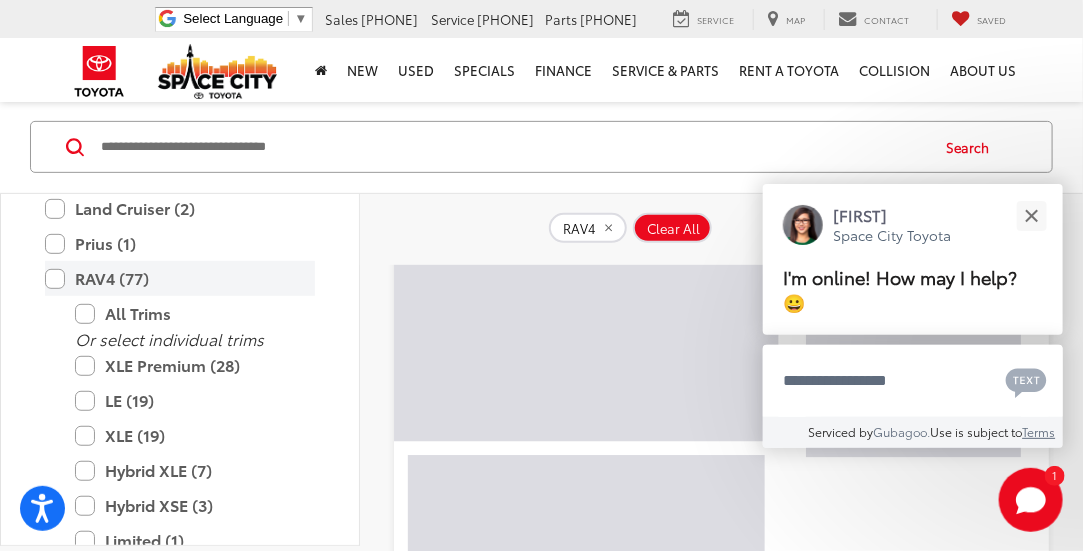 scroll, scrollTop: 214, scrollLeft: 0, axis: vertical 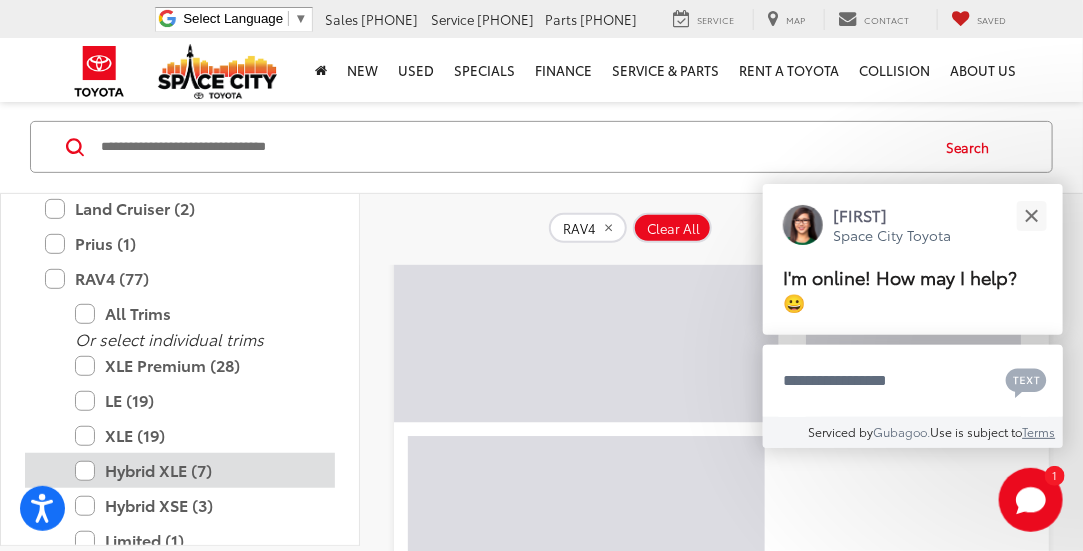 click on "Hybrid XLE (7)" at bounding box center [195, 470] 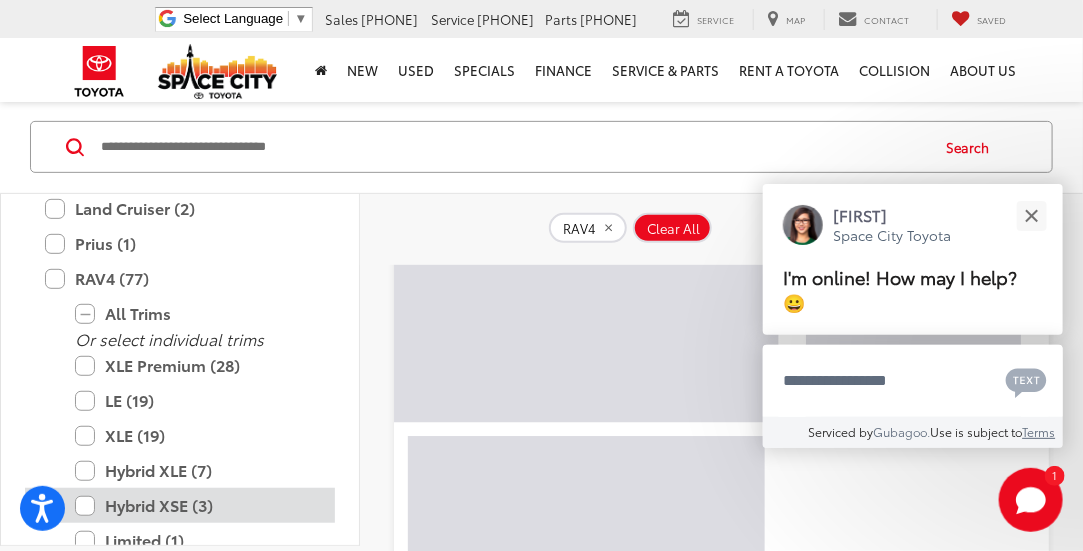 click on "Hybrid XSE (3)" at bounding box center (195, 505) 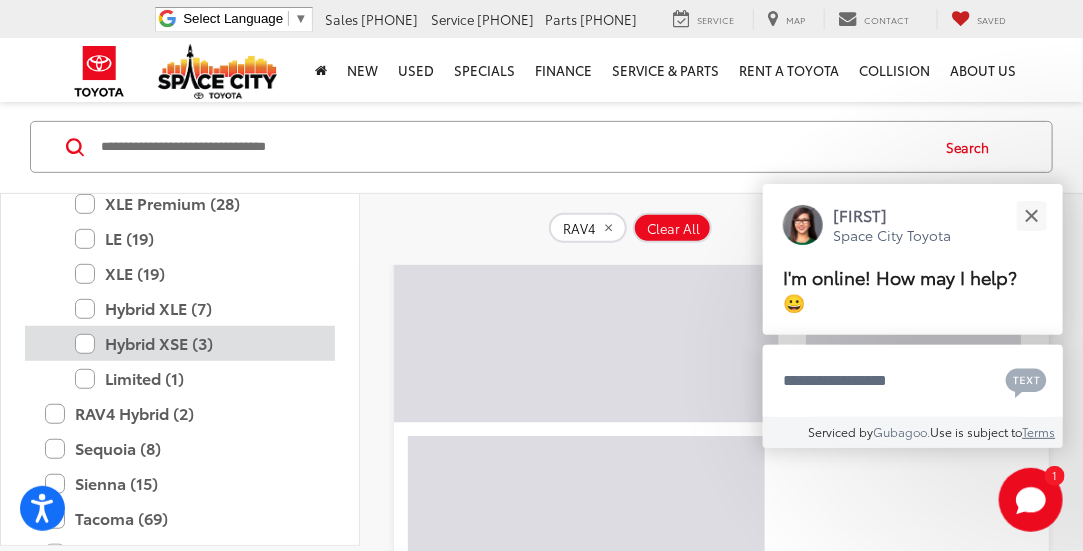 scroll, scrollTop: 1065, scrollLeft: 0, axis: vertical 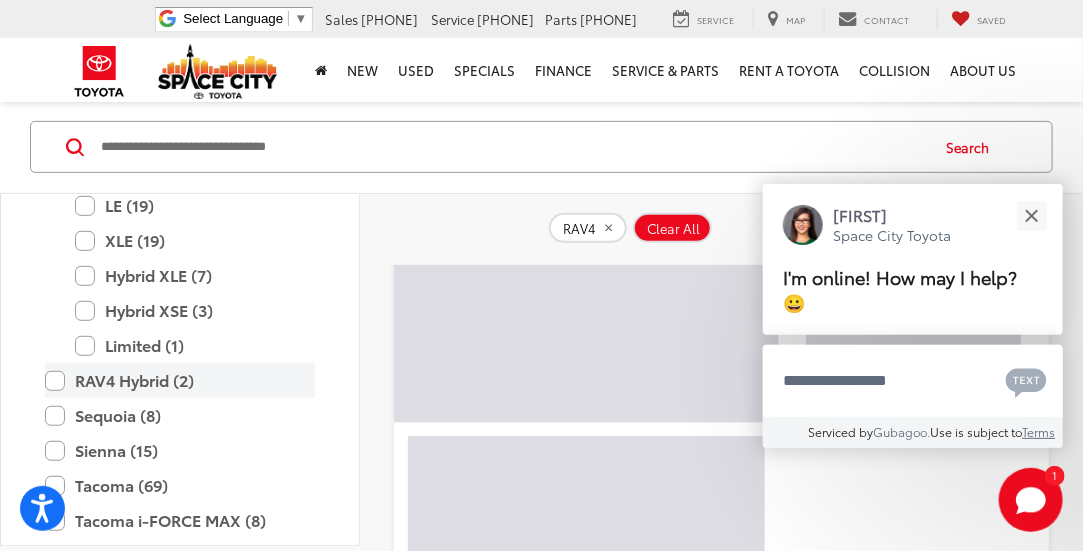 click on "RAV4 Hybrid (2)" at bounding box center [180, 380] 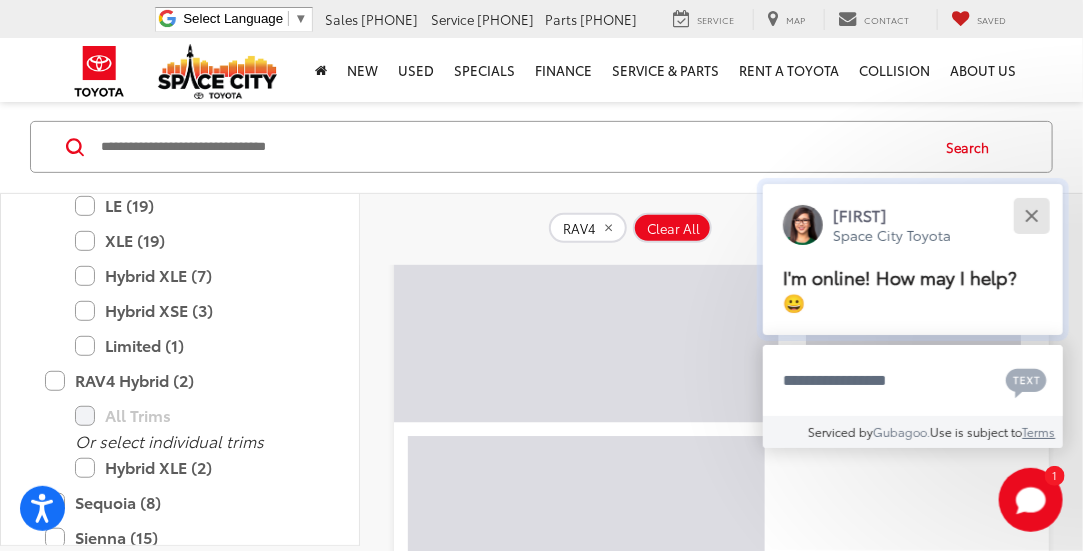 click at bounding box center (1031, 215) 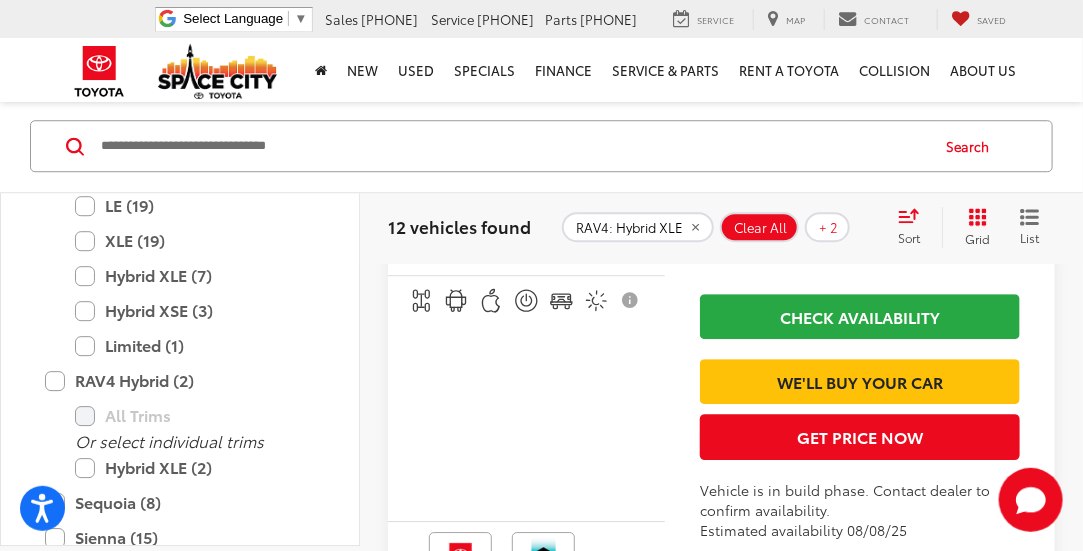 scroll, scrollTop: 4341, scrollLeft: 0, axis: vertical 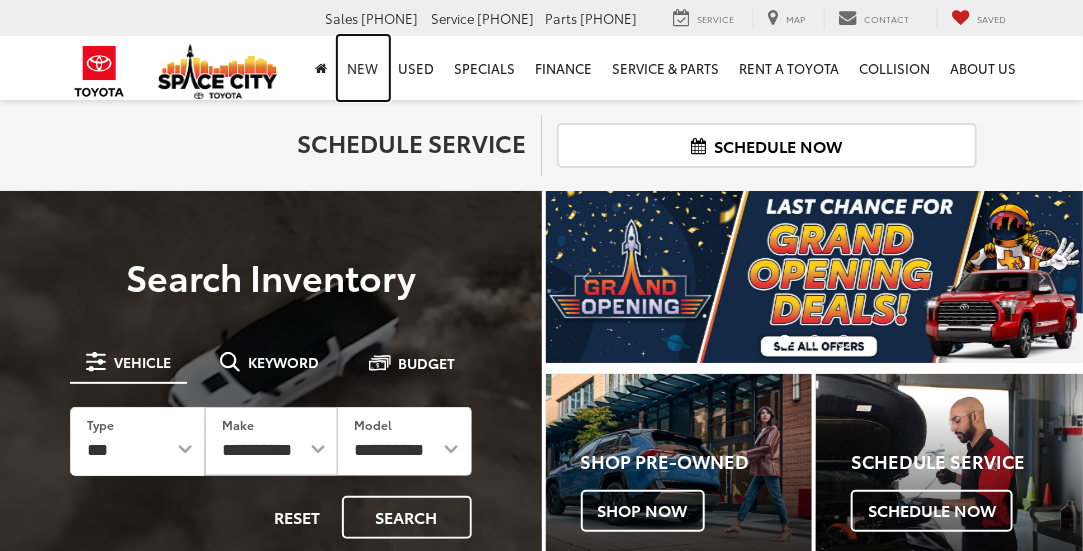 click on "New" at bounding box center (363, 68) 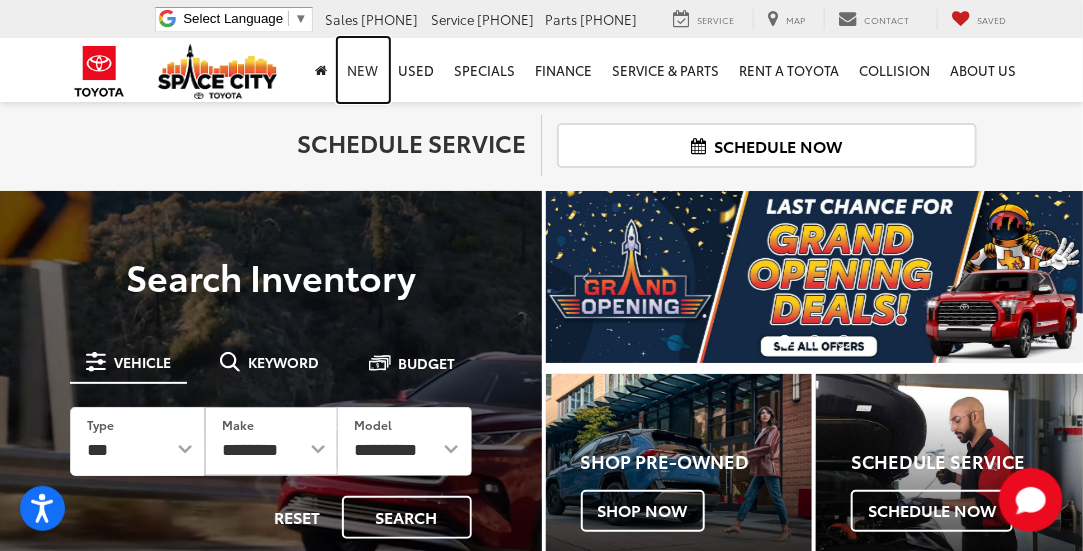 scroll, scrollTop: 0, scrollLeft: 0, axis: both 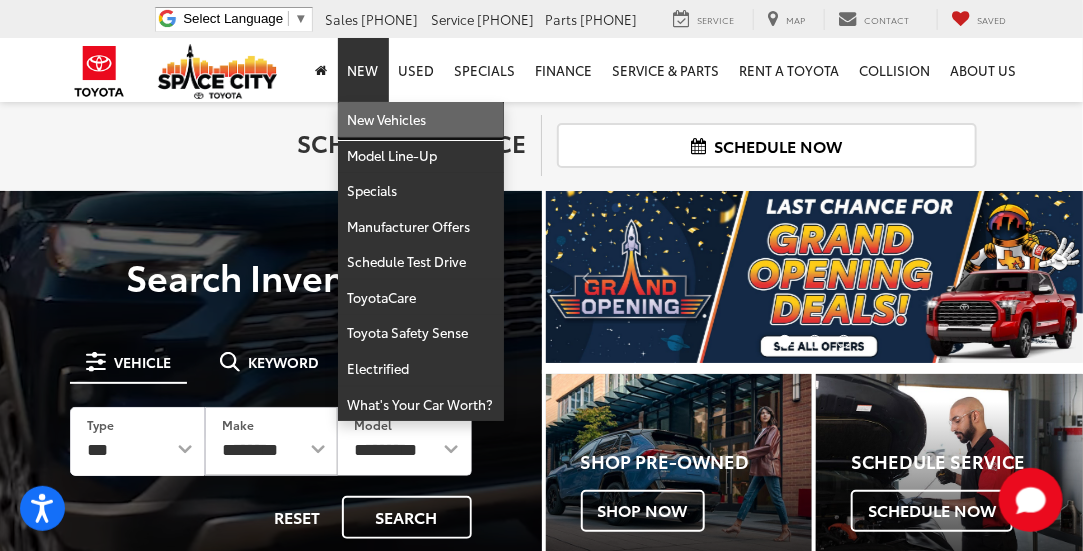 click on "New Vehicles" at bounding box center (421, 120) 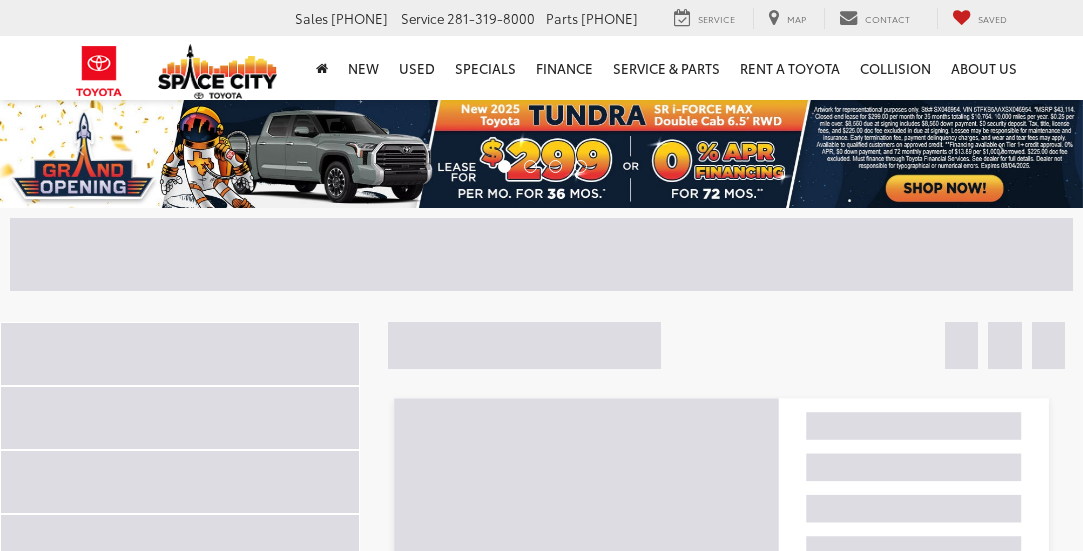 scroll, scrollTop: 0, scrollLeft: 0, axis: both 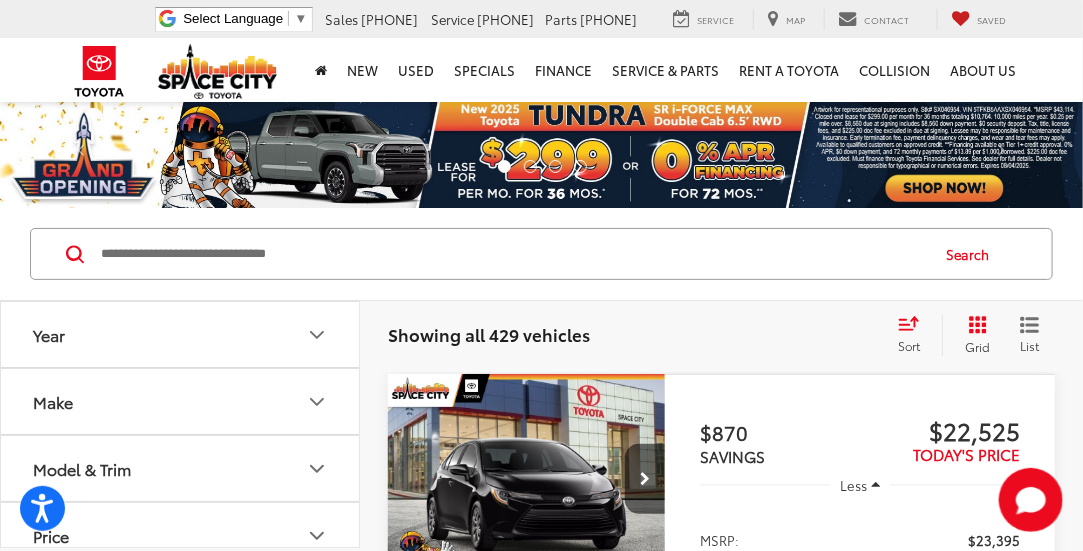 click on "Model & Trim" at bounding box center (181, 468) 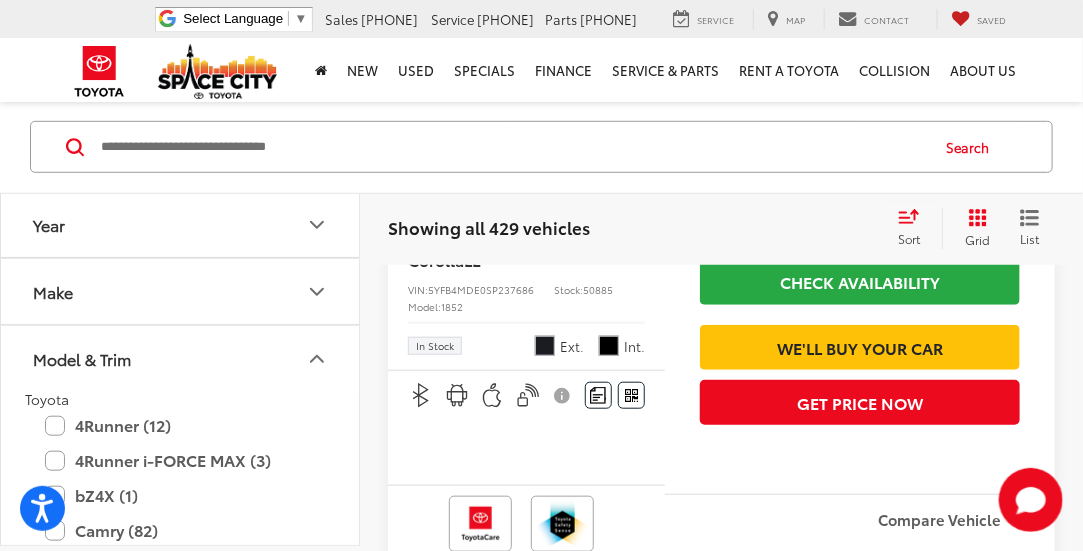 scroll, scrollTop: 385, scrollLeft: 0, axis: vertical 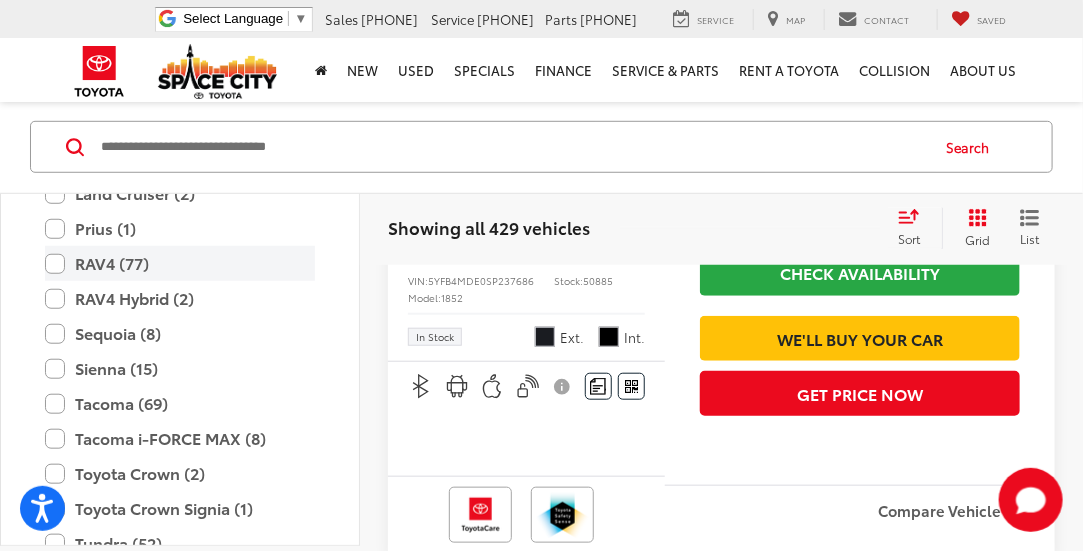 click on "RAV4 (77)" at bounding box center (180, 263) 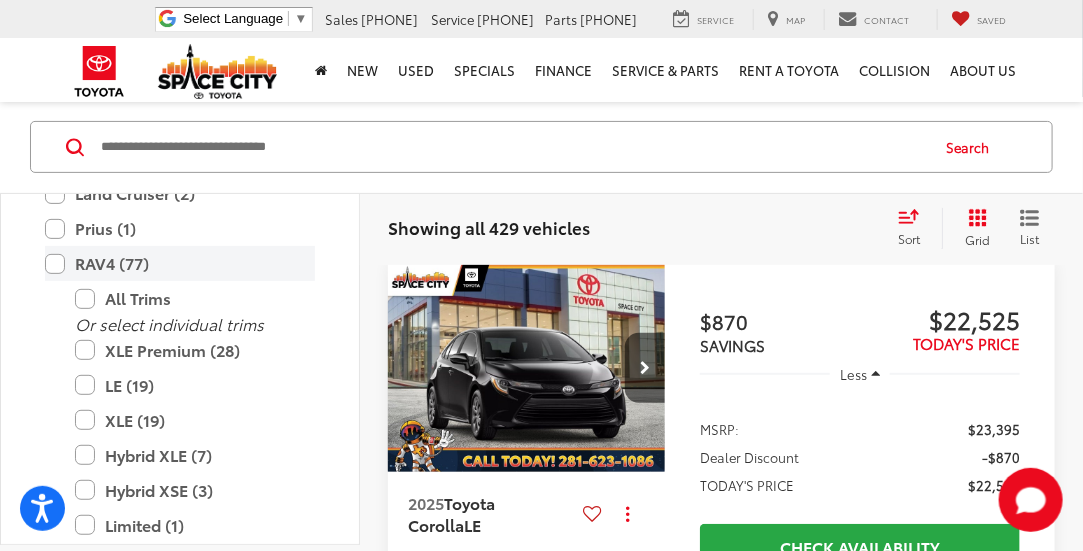 scroll, scrollTop: 106, scrollLeft: 0, axis: vertical 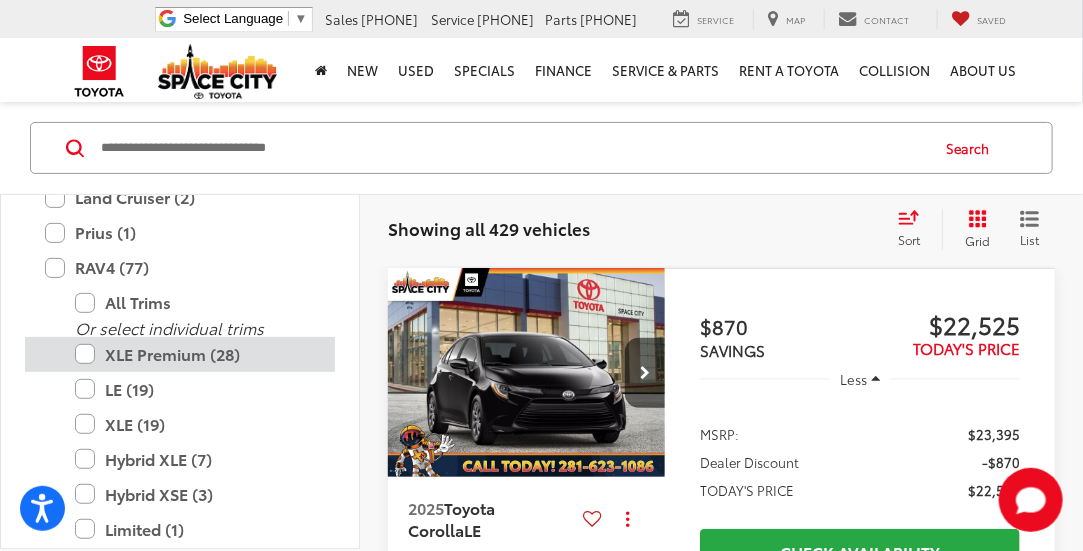 click on "XLE Premium (28)" at bounding box center (195, 354) 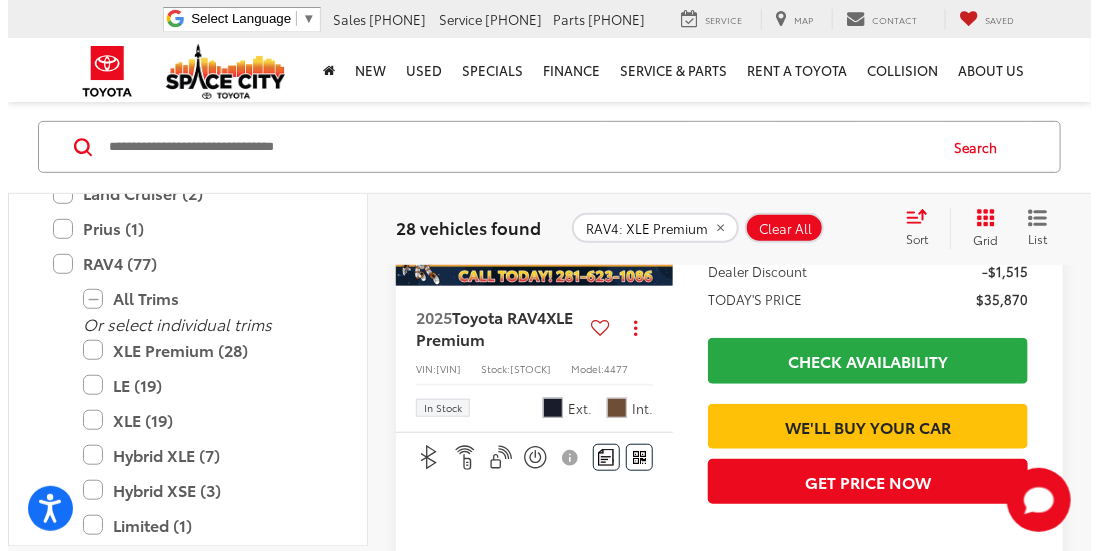 scroll, scrollTop: 296, scrollLeft: 0, axis: vertical 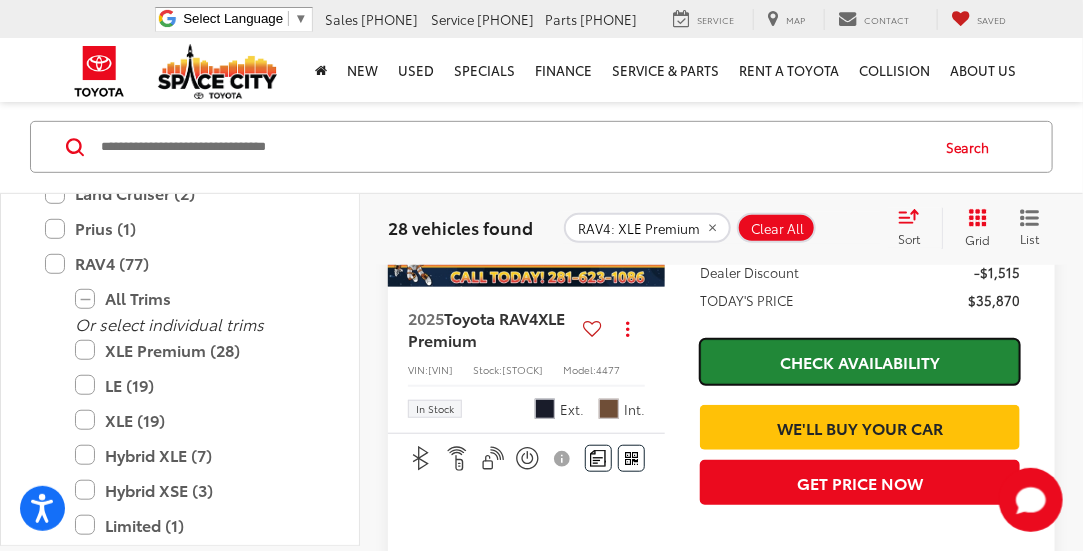 click on "Check Availability" at bounding box center [860, 361] 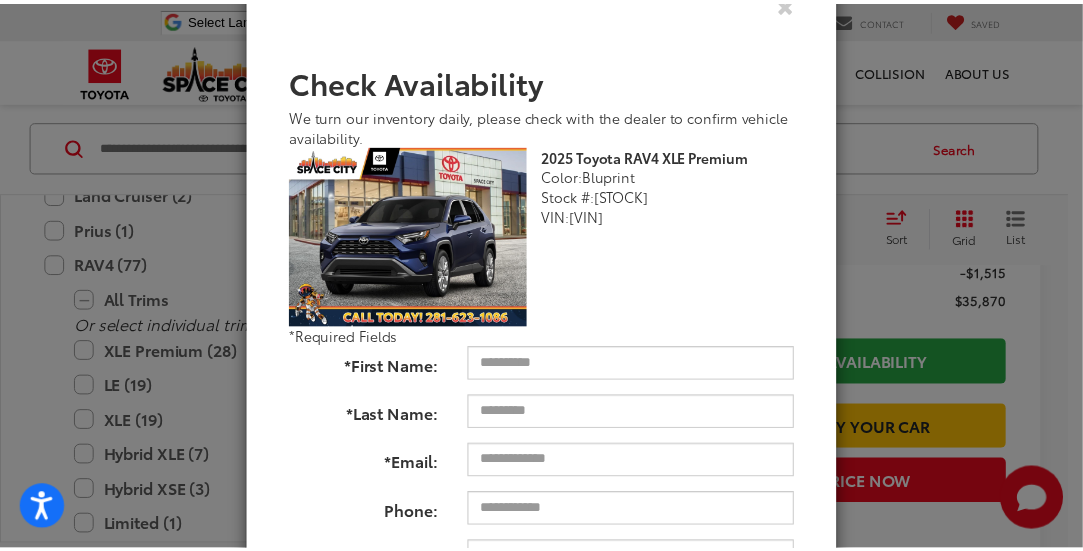 scroll, scrollTop: 0, scrollLeft: 0, axis: both 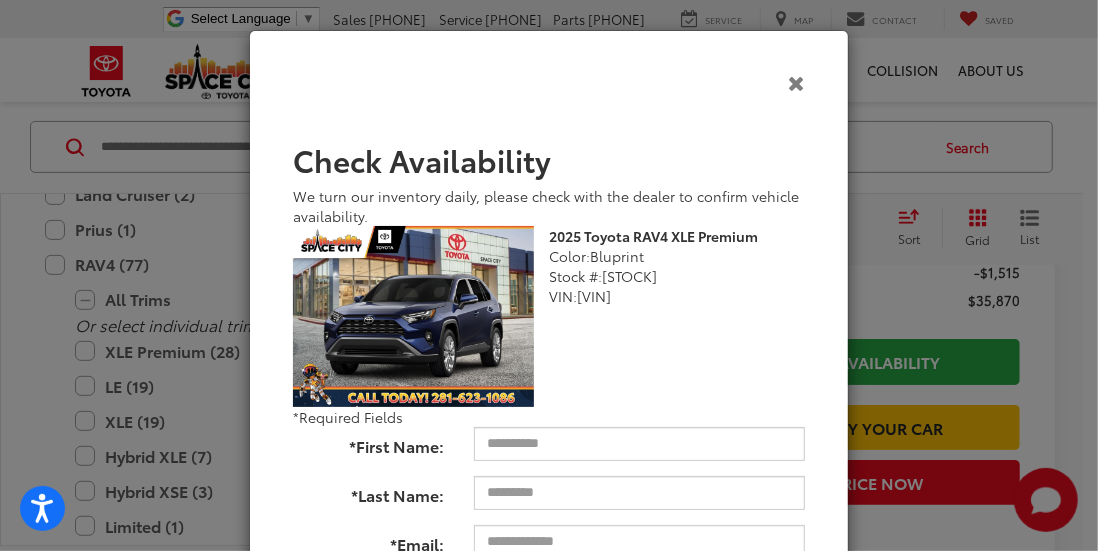 click at bounding box center [796, 82] 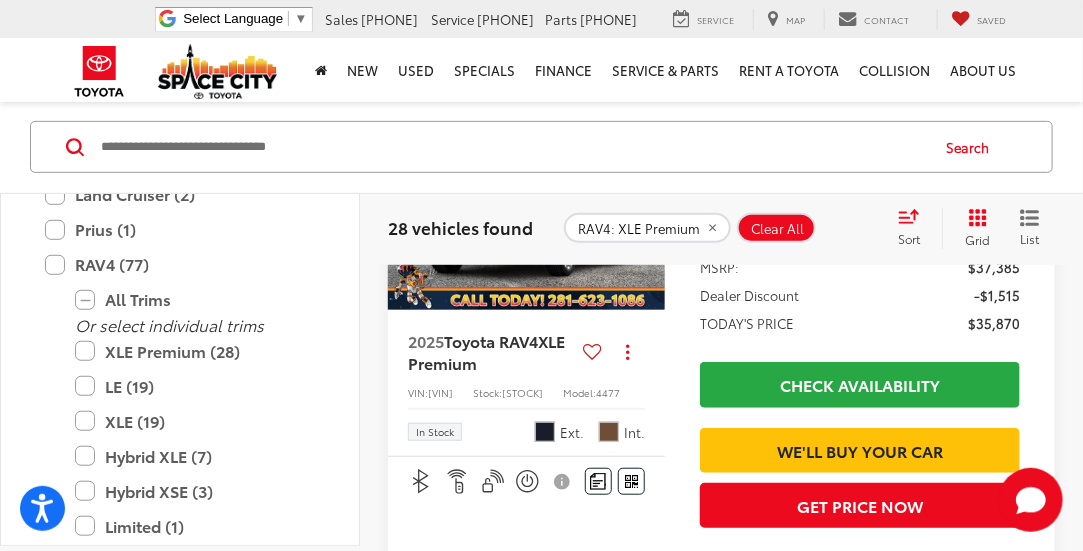 scroll, scrollTop: 271, scrollLeft: 0, axis: vertical 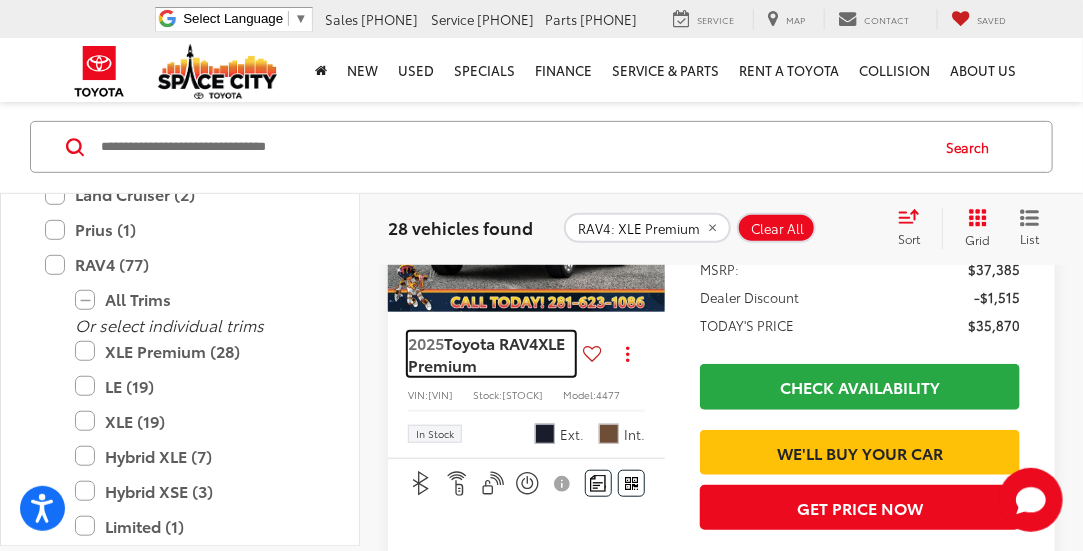 click on "XLE Premium" at bounding box center [486, 353] 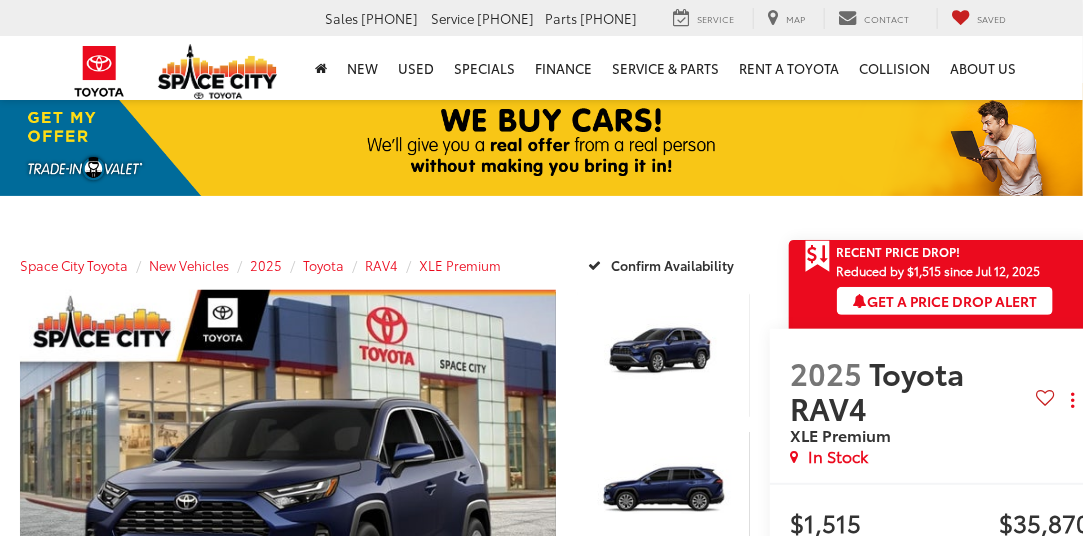 scroll, scrollTop: 260, scrollLeft: 0, axis: vertical 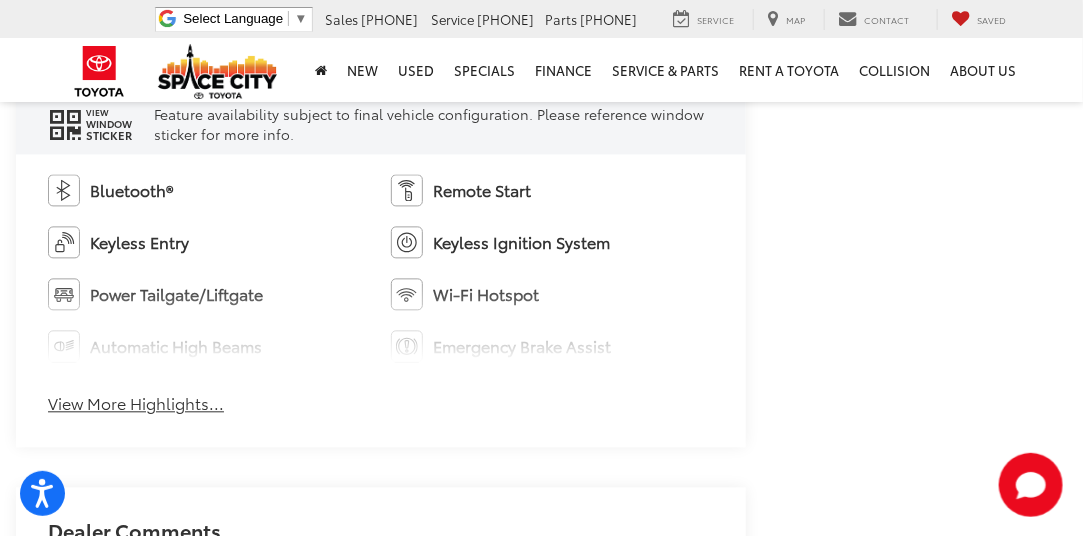 click on "View More Highlights..." at bounding box center (136, 403) 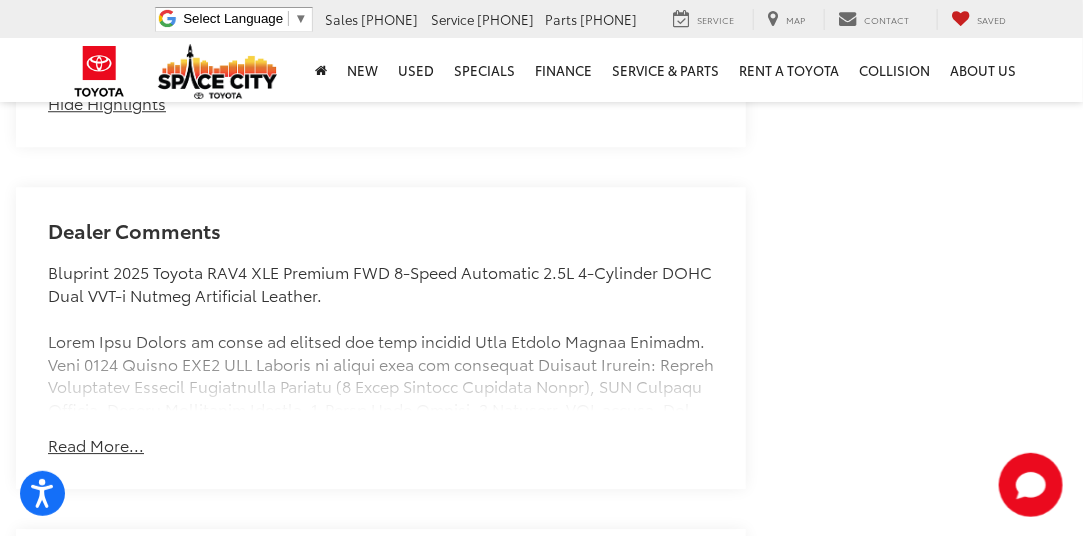 scroll, scrollTop: 1836, scrollLeft: 4, axis: both 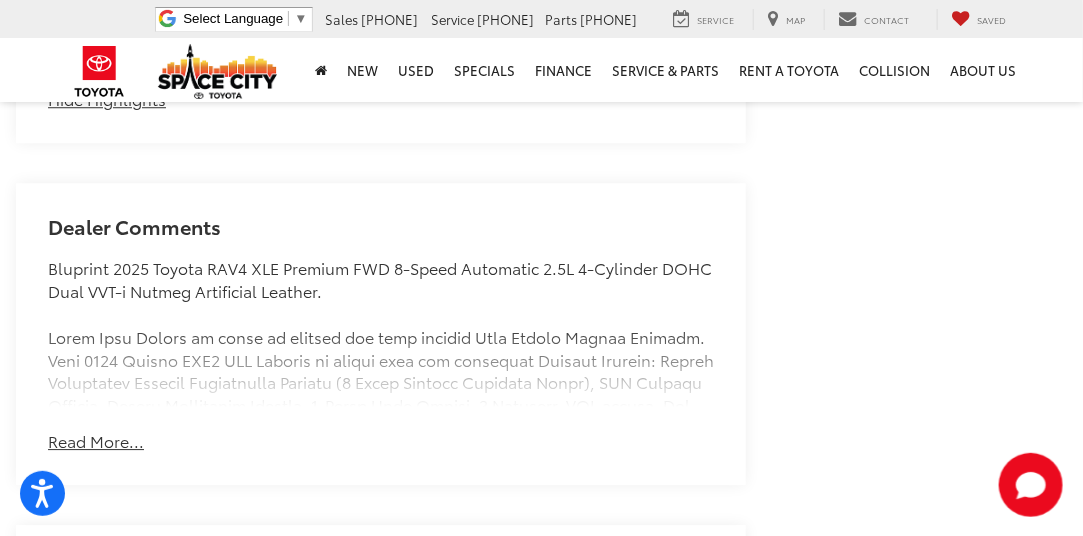 click on "Read More..." at bounding box center [96, 441] 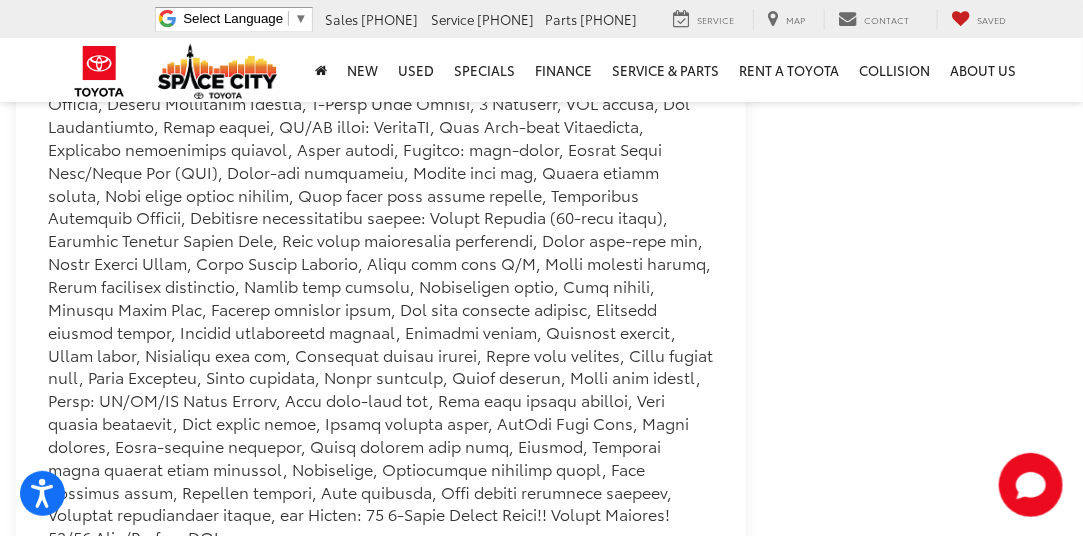 scroll, scrollTop: 2140, scrollLeft: 4, axis: both 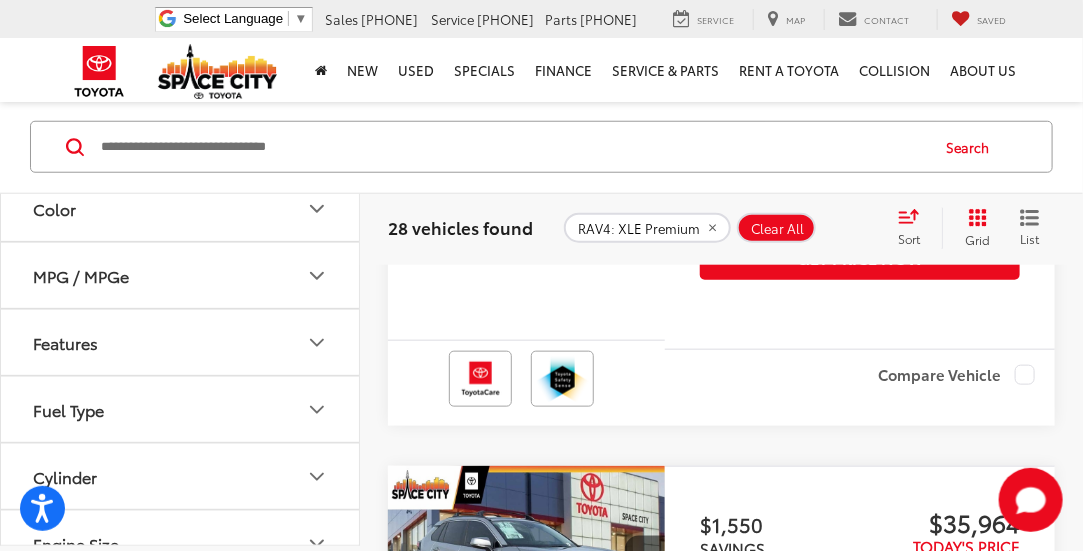 click on "Features" at bounding box center (181, 342) 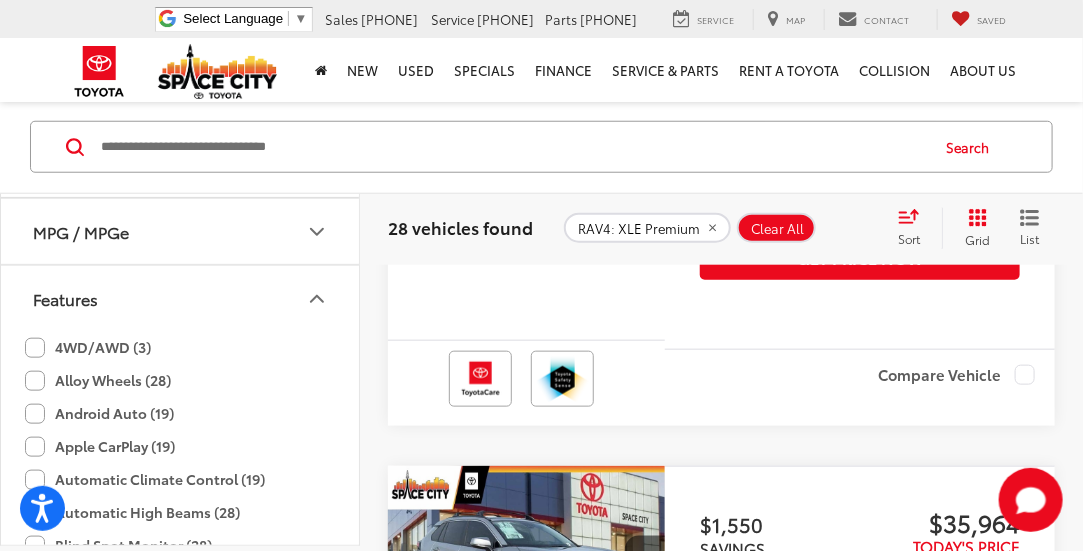 scroll, scrollTop: 397, scrollLeft: 0, axis: vertical 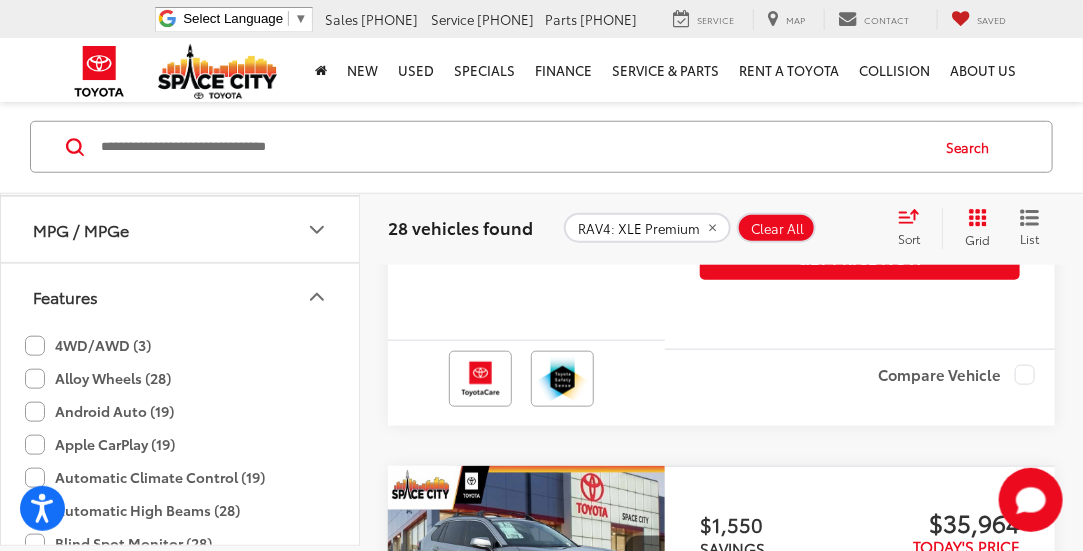 click on "4WD/AWD (3)" 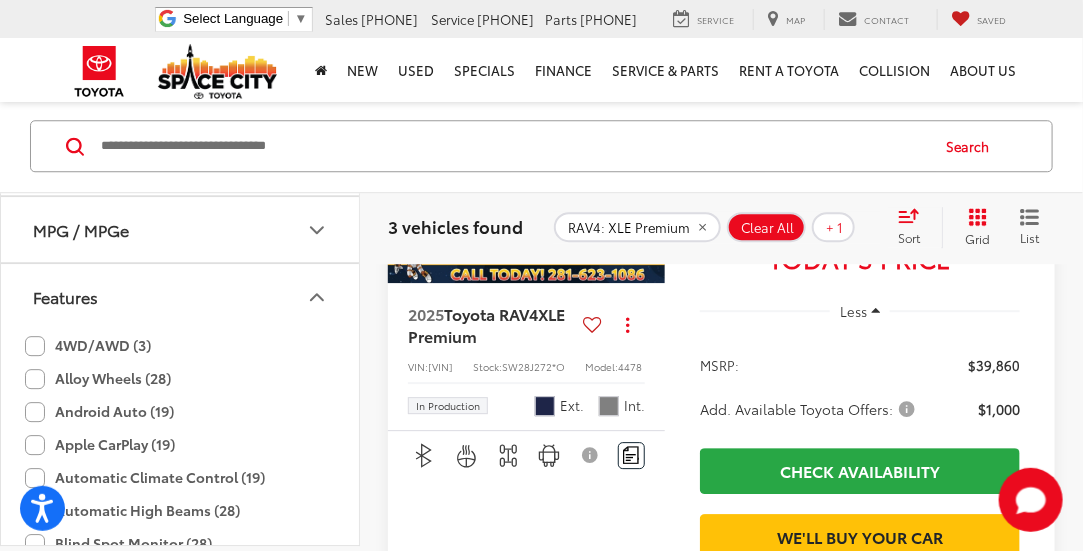 scroll, scrollTop: 1745, scrollLeft: 0, axis: vertical 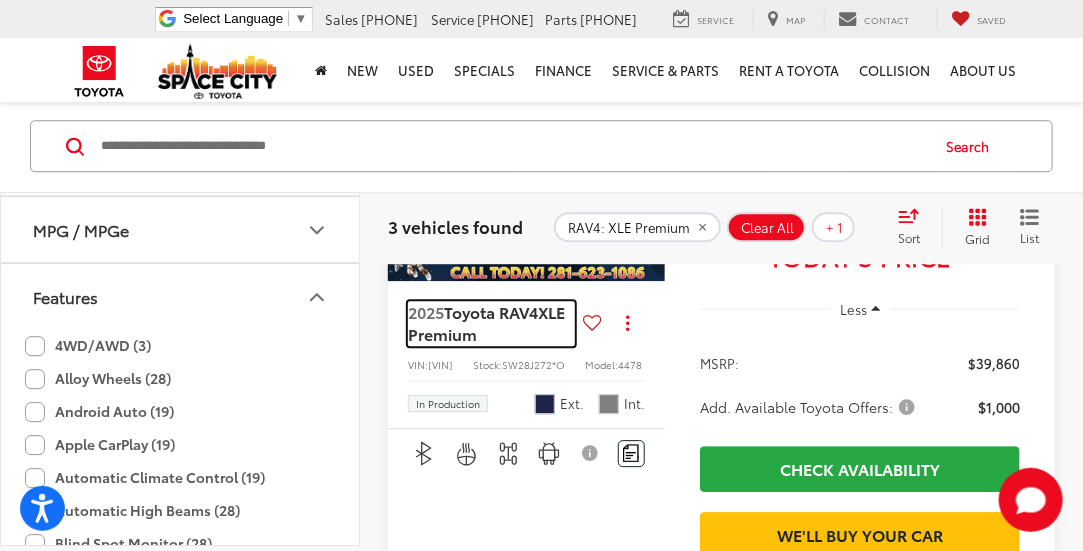 click on "Toyota RAV4" at bounding box center (491, 311) 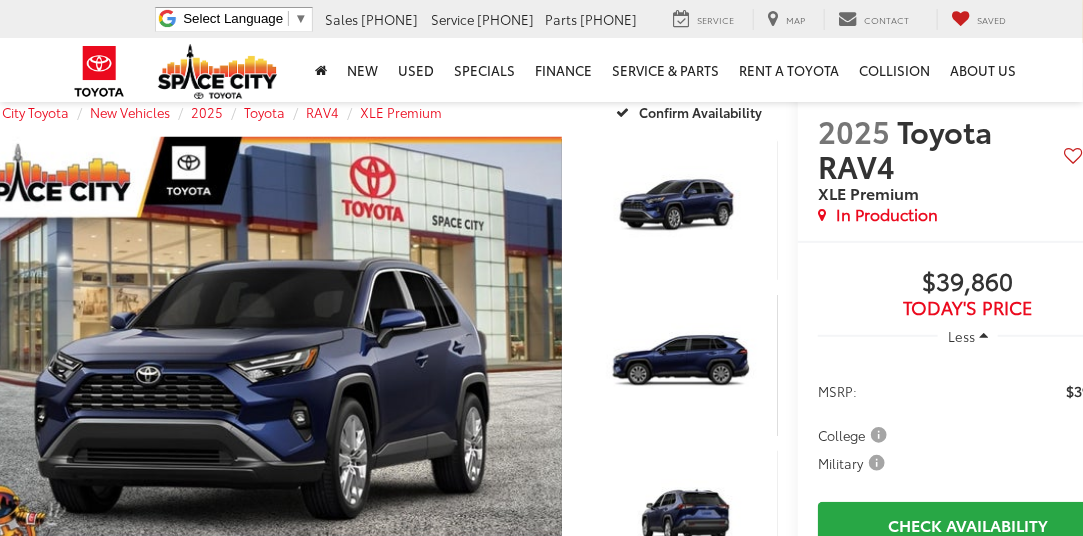 scroll, scrollTop: 317, scrollLeft: 0, axis: vertical 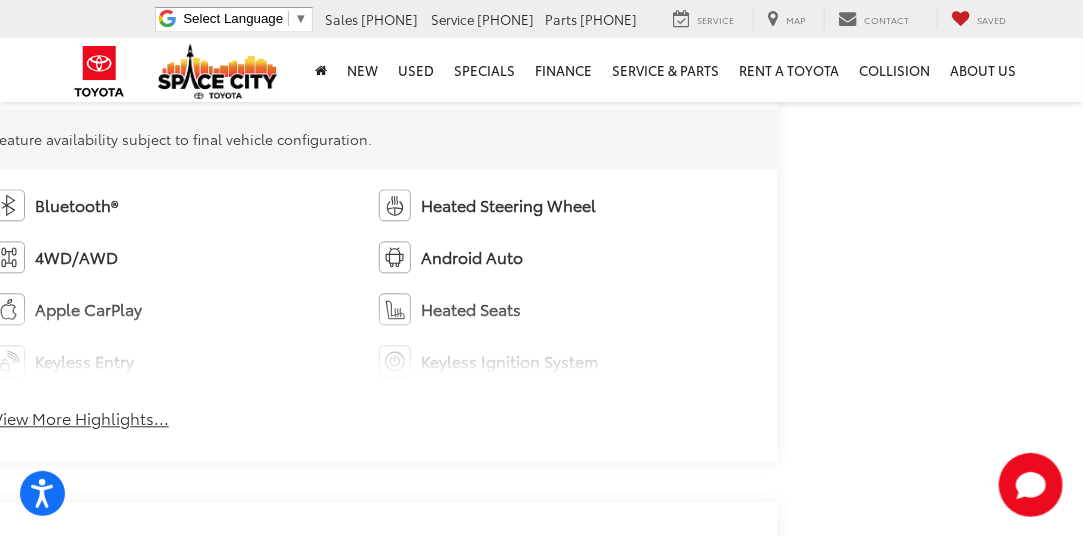 click on "View More Highlights..." at bounding box center (81, 418) 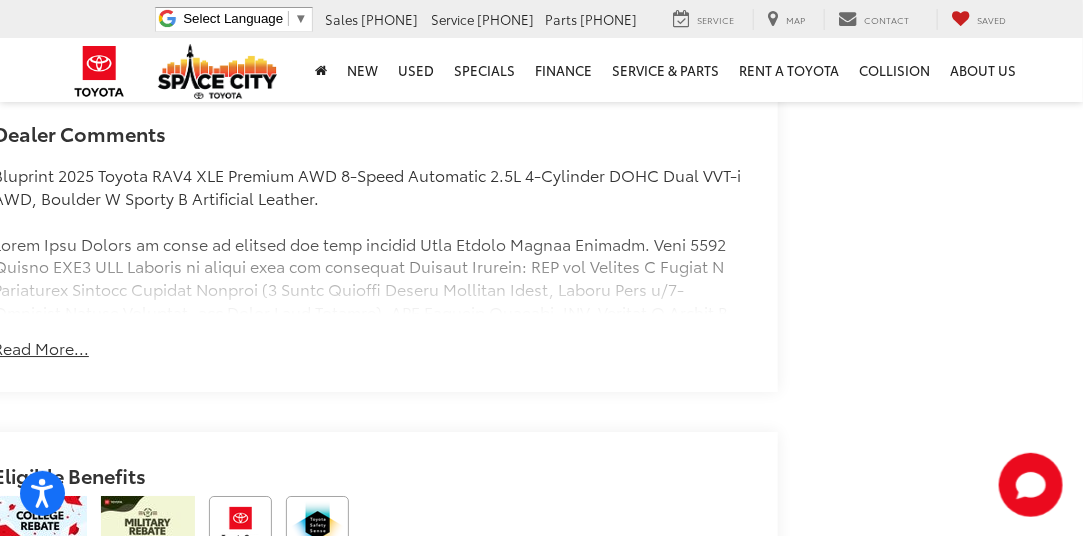 scroll, scrollTop: 2051, scrollLeft: 0, axis: vertical 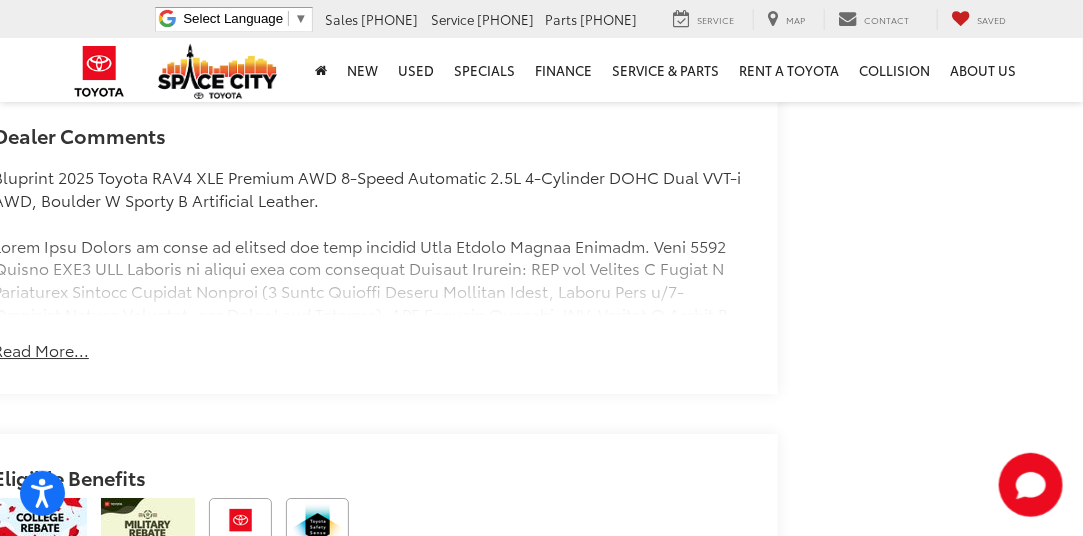 click on "Read More..." at bounding box center (41, 350) 